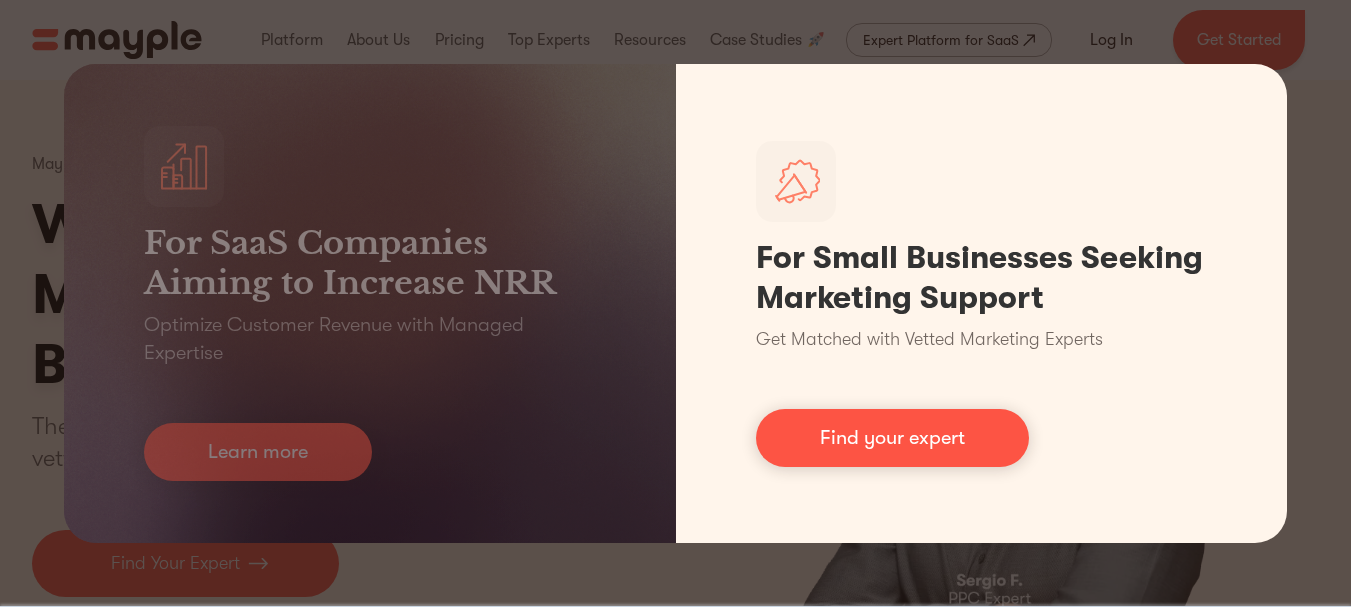 scroll, scrollTop: 0, scrollLeft: 0, axis: both 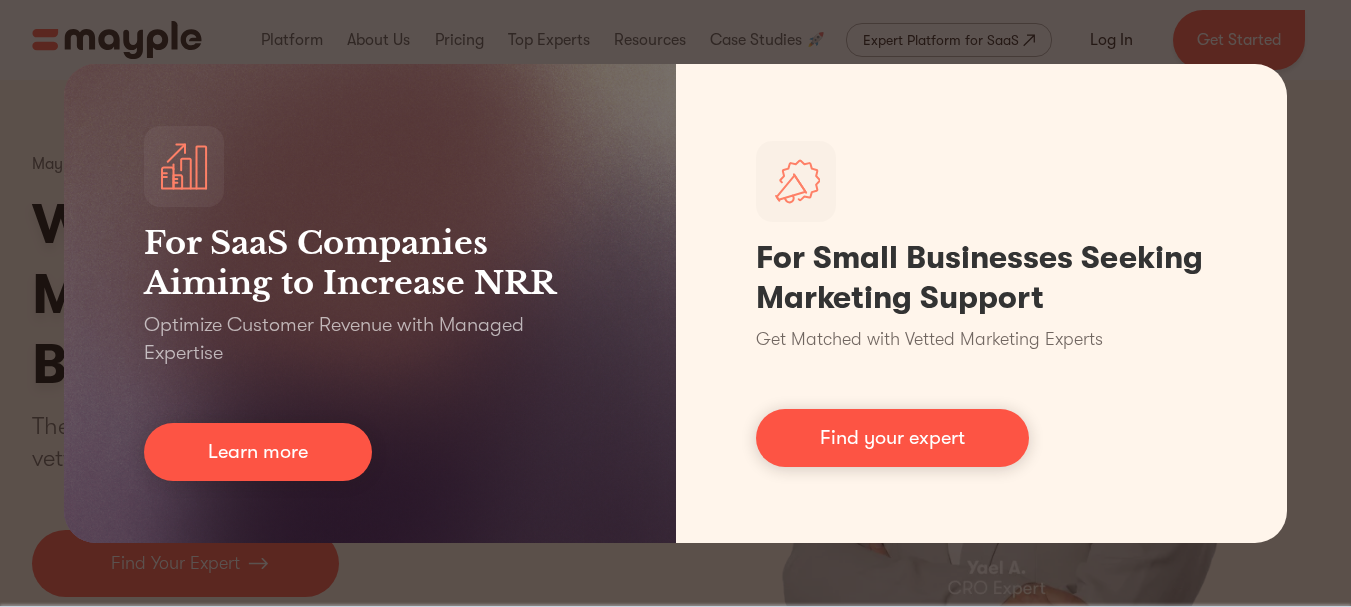 click on "For SaaS Companies Aiming to Increase NRR Optimize Customer Revenue with Managed Expertise Learn more For Small Businesses Seeking Marketing Support Get Matched with Vetted Marketing Experts Find your expert" at bounding box center (675, 303) 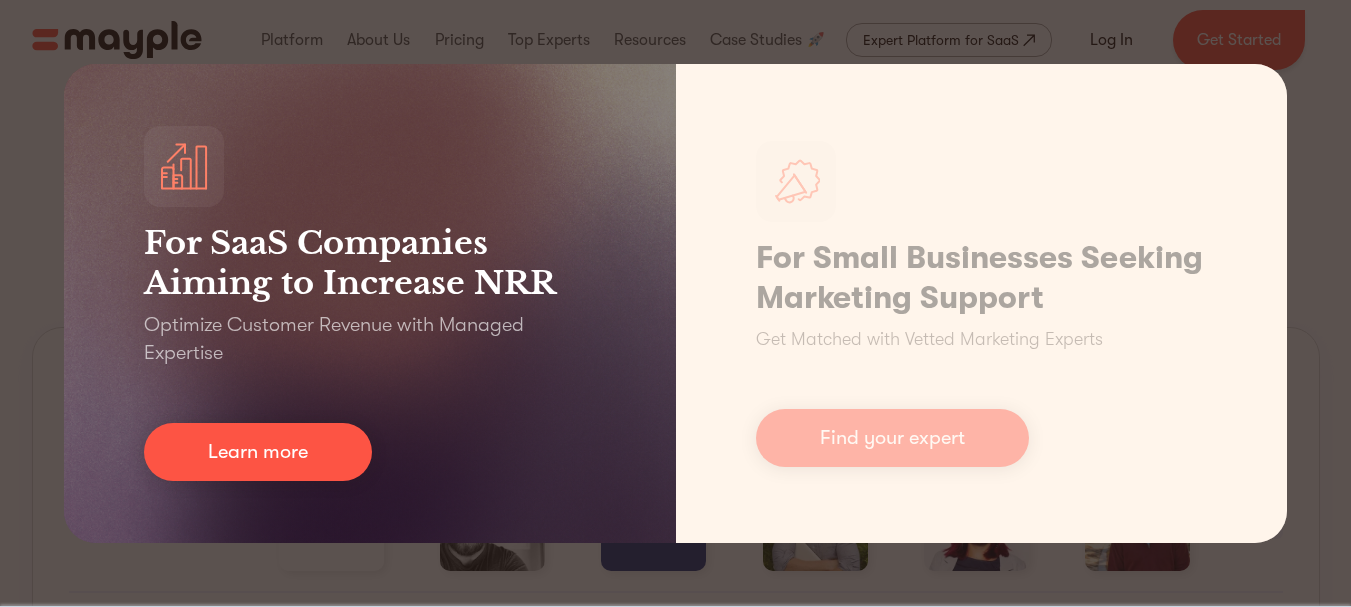 scroll, scrollTop: 200, scrollLeft: 0, axis: vertical 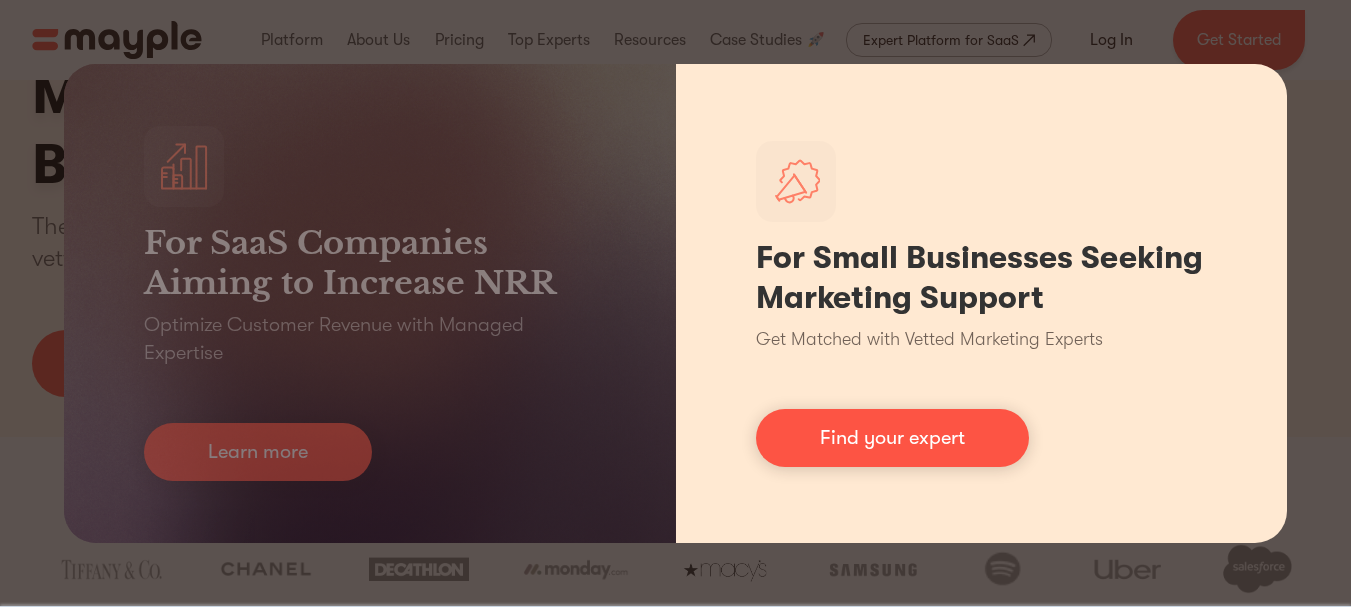 click on "For Small Businesses Seeking Marketing Support Get Matched with Vetted Marketing Experts Find your expert" at bounding box center (982, 303) 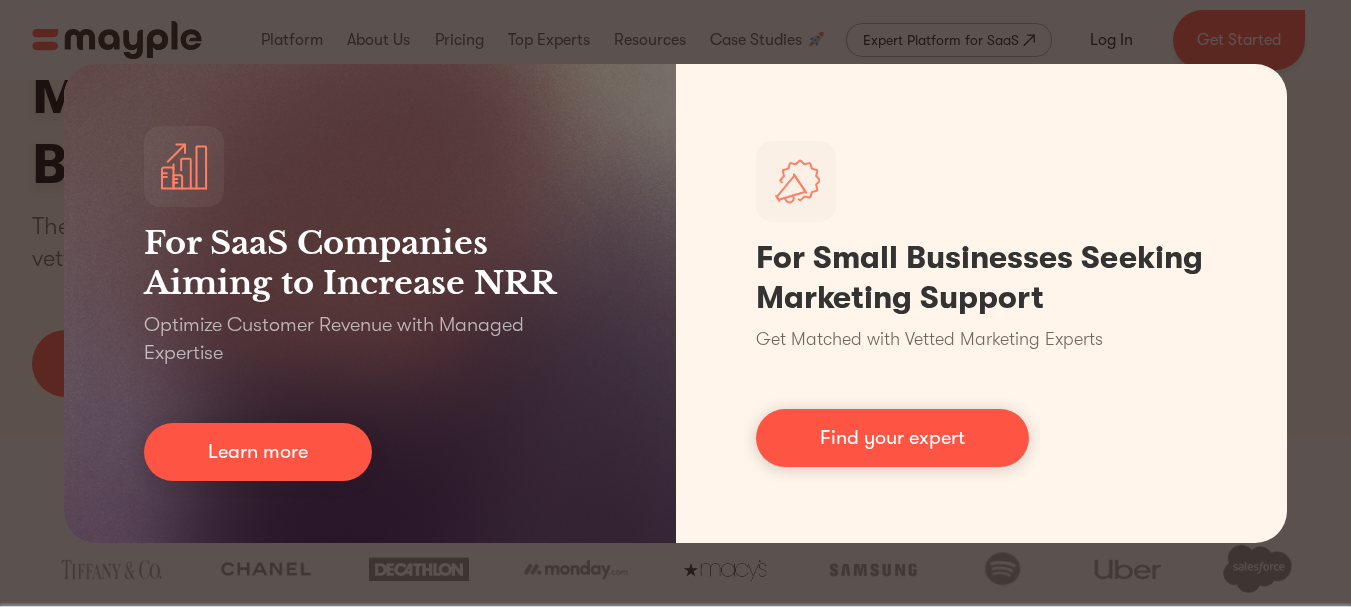 click on "For SaaS Companies Aiming to Increase NRR Optimize Customer Revenue with Managed Expertise Learn more For Small Businesses Seeking Marketing Support Get Matched with Vetted Marketing Experts Find your expert" at bounding box center (675, 303) 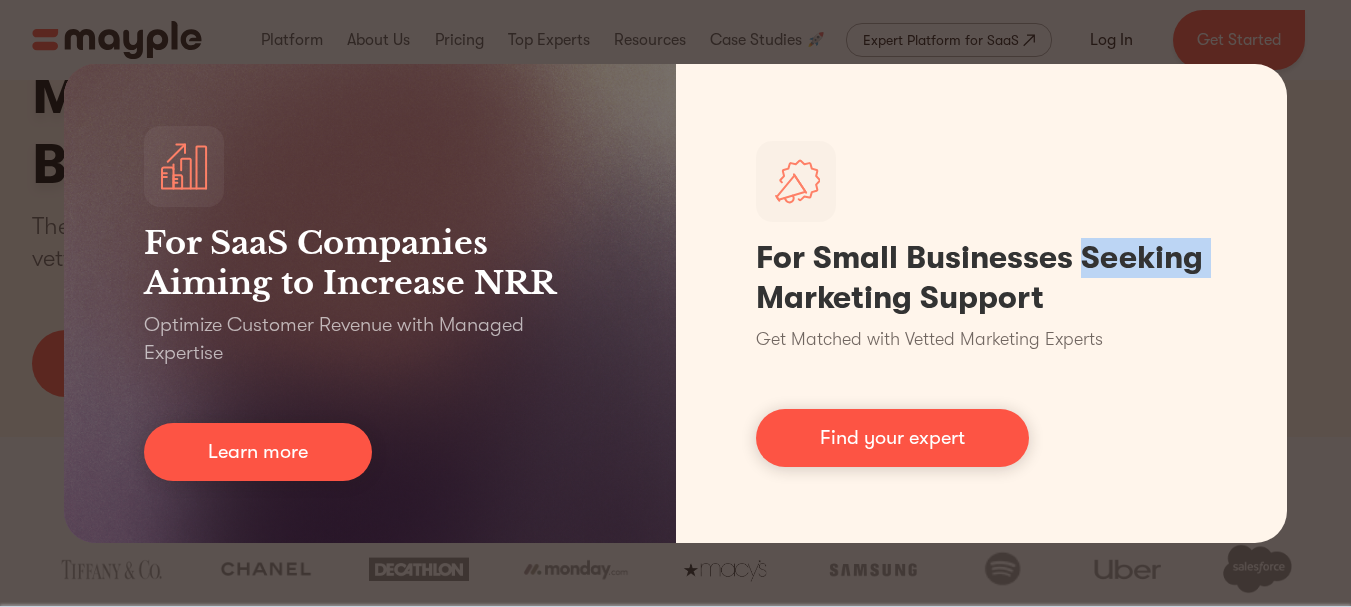 click on "For SaaS Companies Aiming to Increase NRR Optimize Customer Revenue with Managed Expertise Learn more For Small Businesses Seeking Marketing Support Get Matched with Vetted Marketing Experts Find your expert" at bounding box center (675, 303) 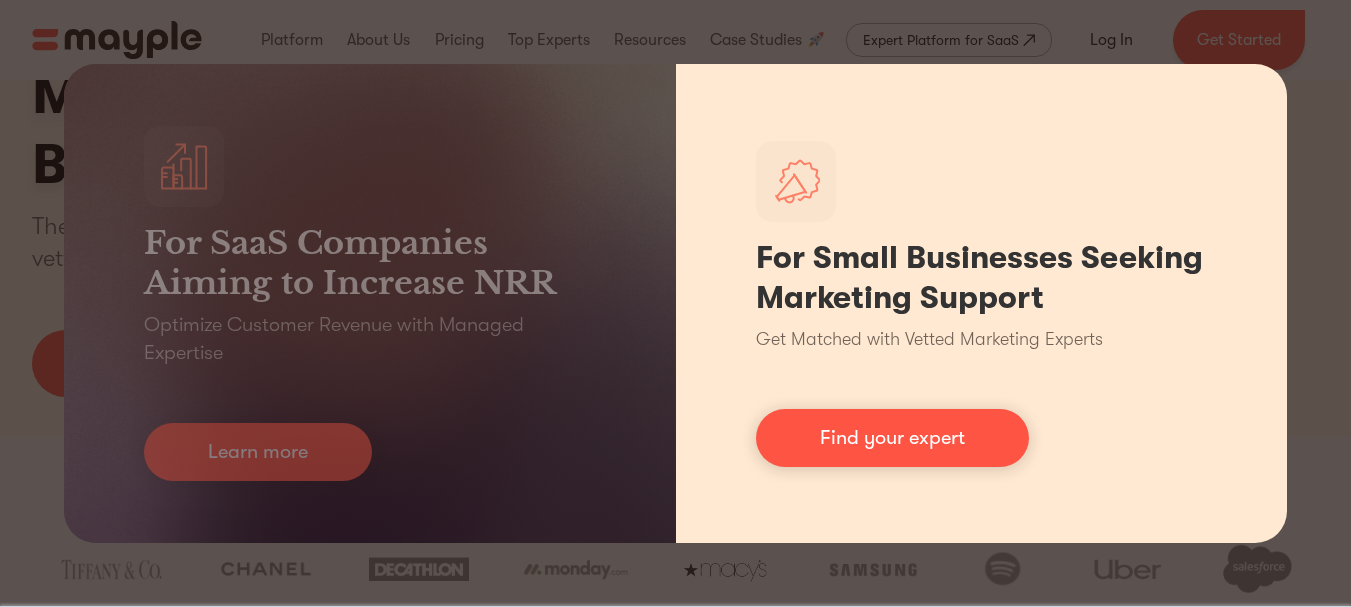 click on "For Small Businesses Seeking Marketing Support Get Matched with Vetted Marketing Experts Find your expert" at bounding box center (982, 303) 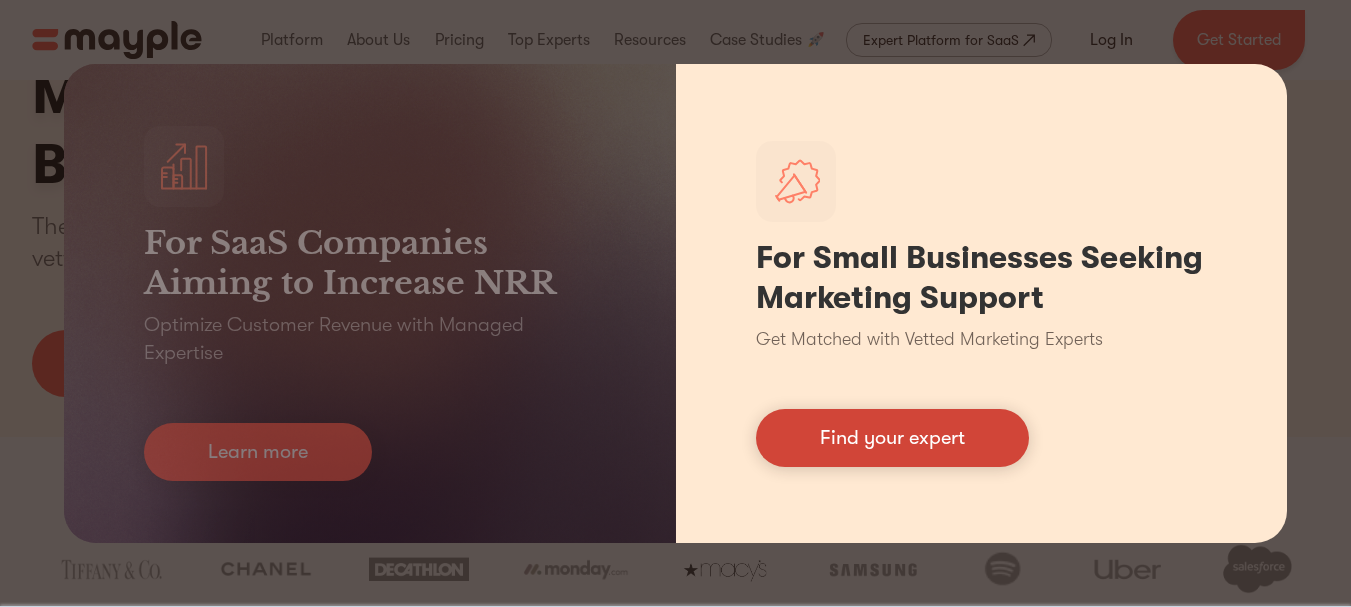 click on "Find your expert" at bounding box center [892, 438] 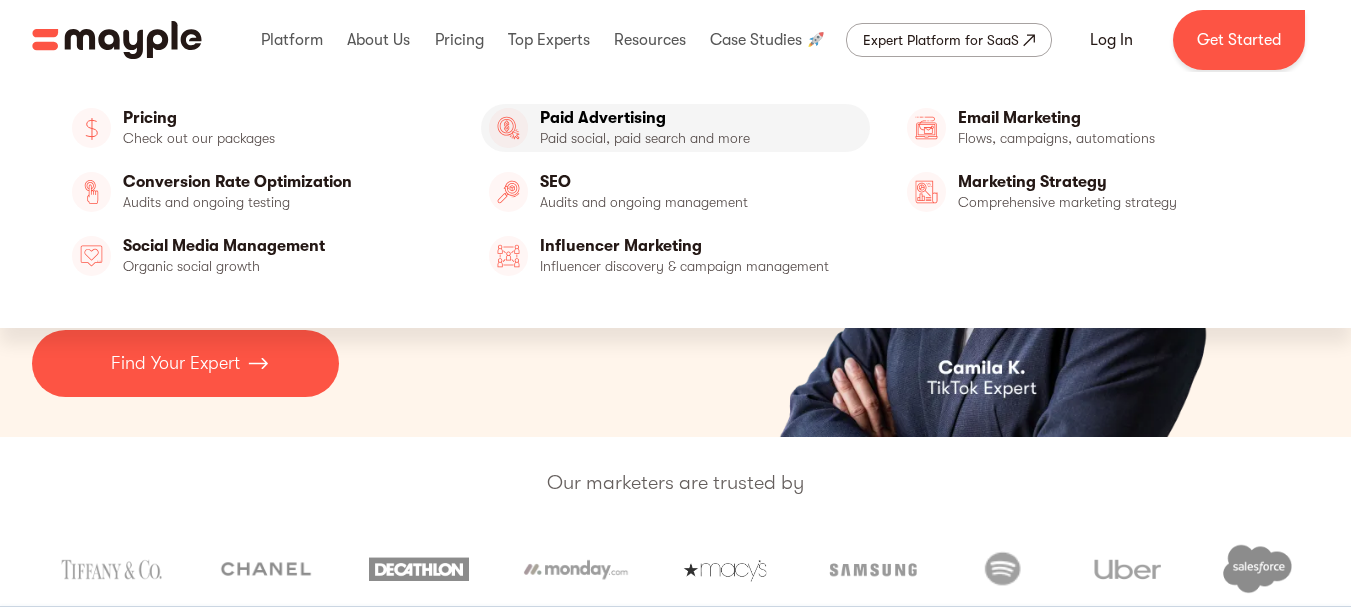 click on "Paid Advertising" at bounding box center (675, 128) 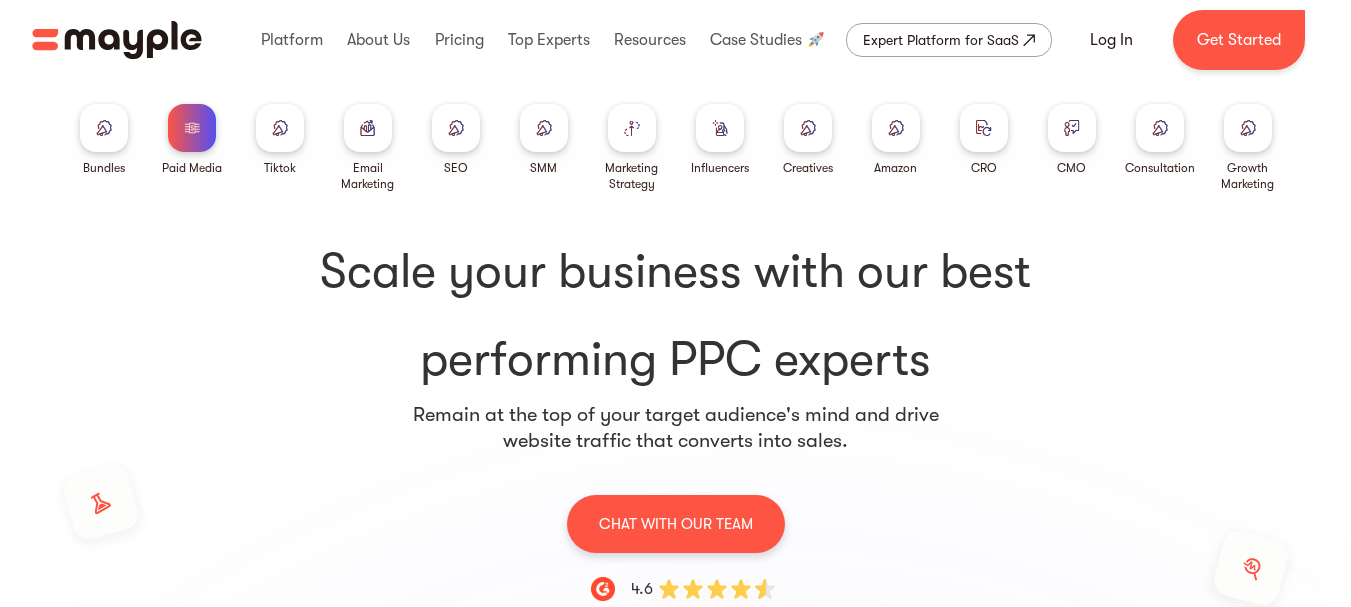 scroll, scrollTop: 0, scrollLeft: 0, axis: both 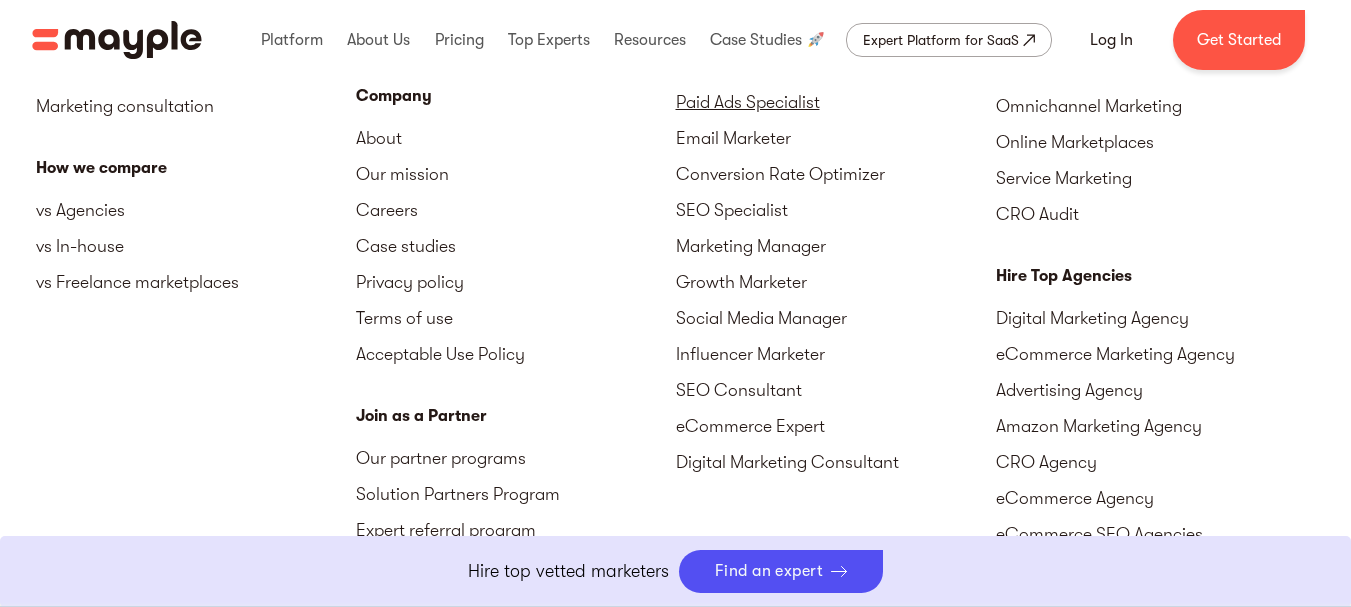 click on "Paid Ads Specialist" at bounding box center [836, 102] 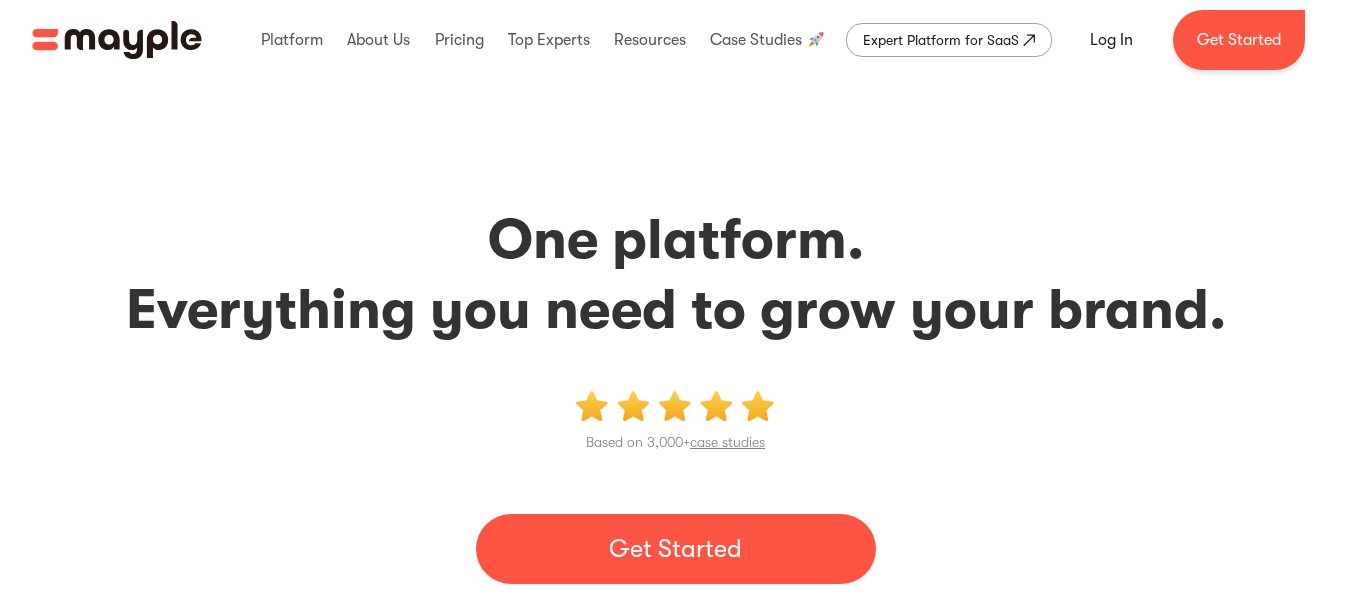 scroll, scrollTop: 0, scrollLeft: 0, axis: both 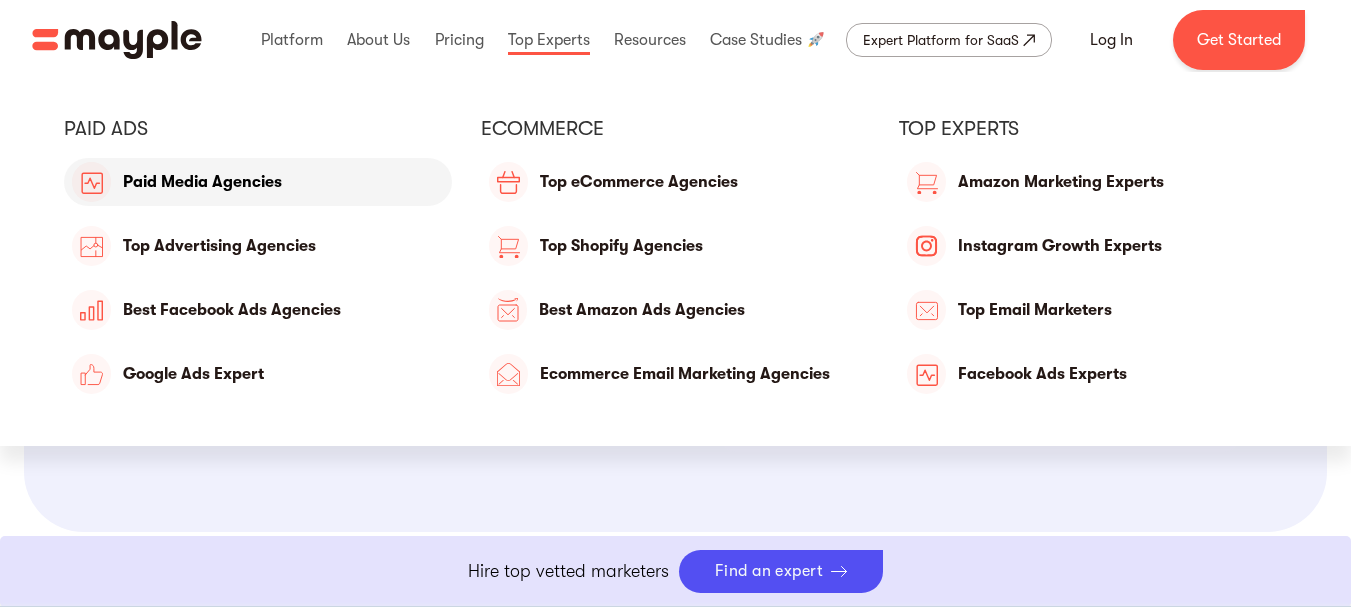 click on "Paid Media Agencies" at bounding box center (258, 182) 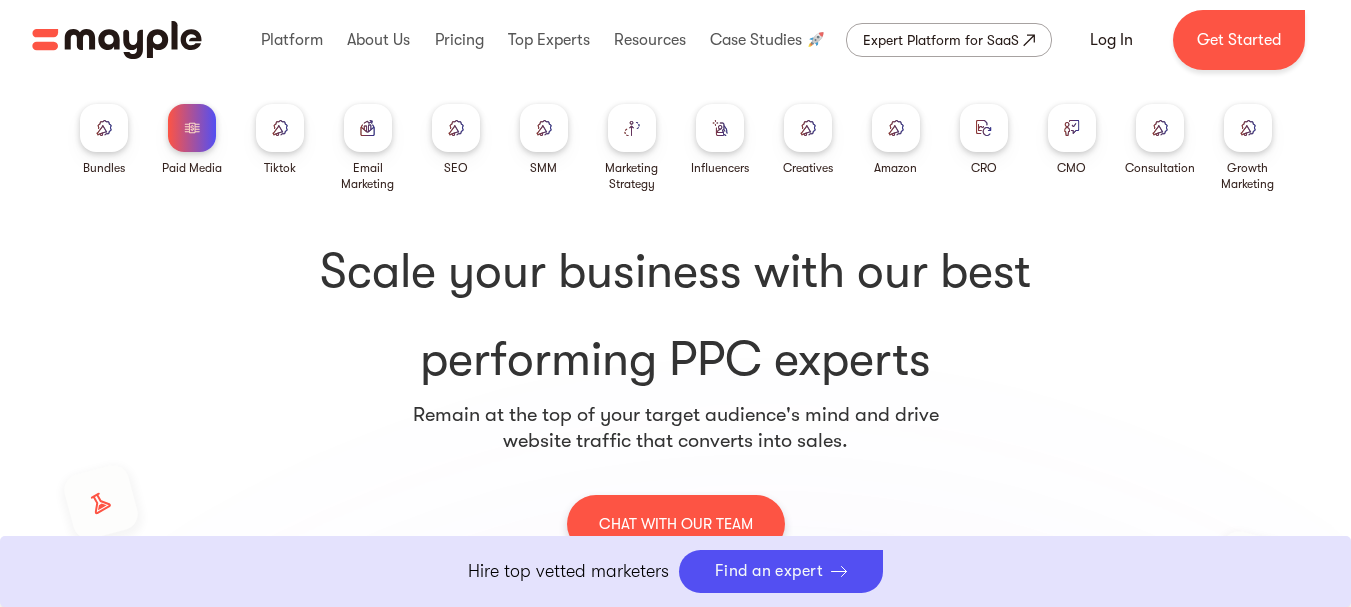 scroll, scrollTop: 500, scrollLeft: 0, axis: vertical 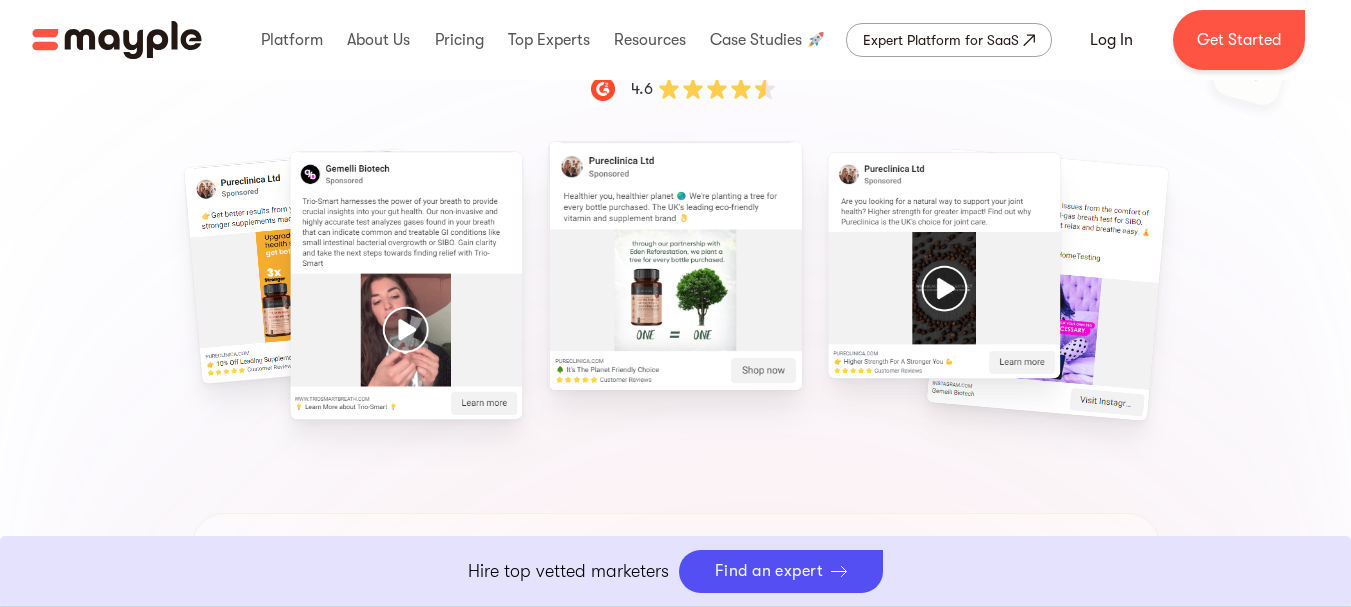 click on "Expert Platform for SaaS" at bounding box center [949, 40] 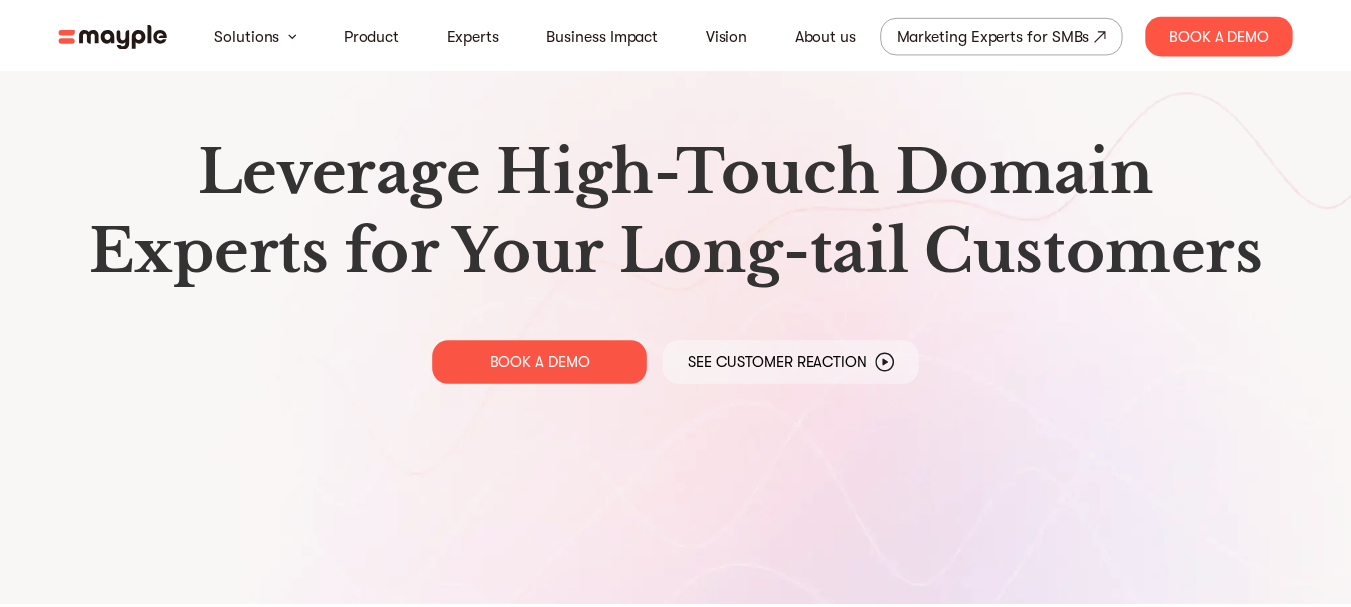 scroll, scrollTop: 0, scrollLeft: 0, axis: both 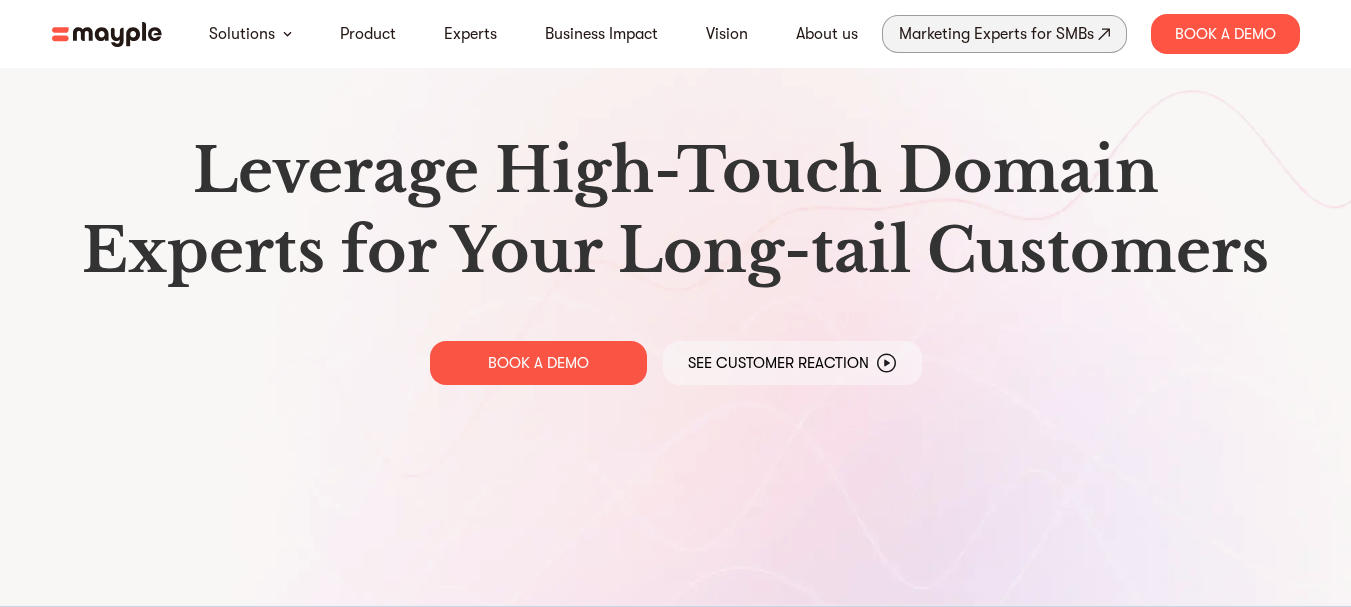 click on "Marketing Experts for SMBs" at bounding box center [996, 34] 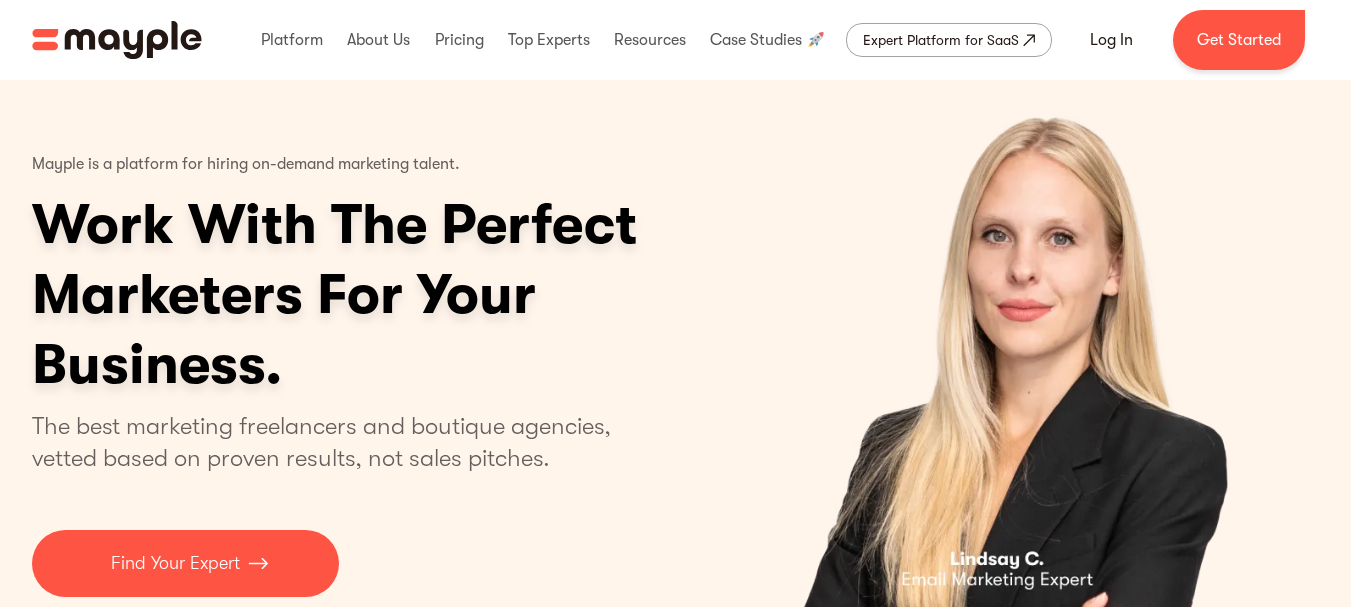 scroll, scrollTop: 0, scrollLeft: 0, axis: both 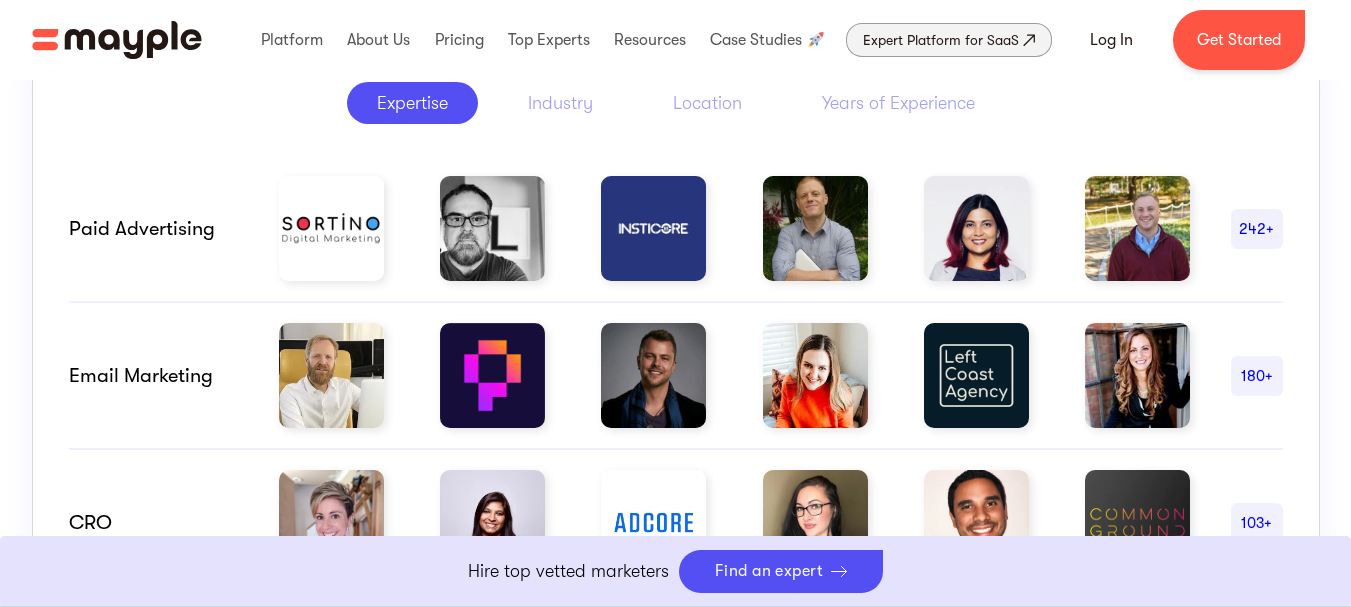 click on "Expert Platform for SaaS" at bounding box center (941, 40) 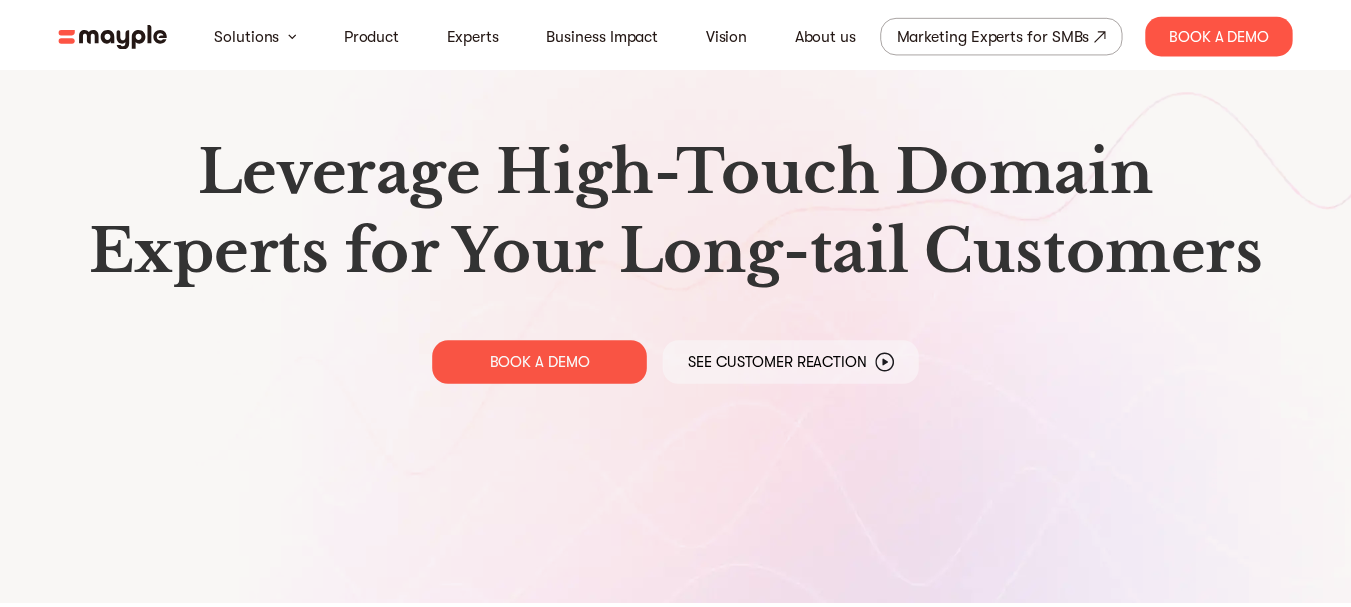scroll, scrollTop: 0, scrollLeft: 0, axis: both 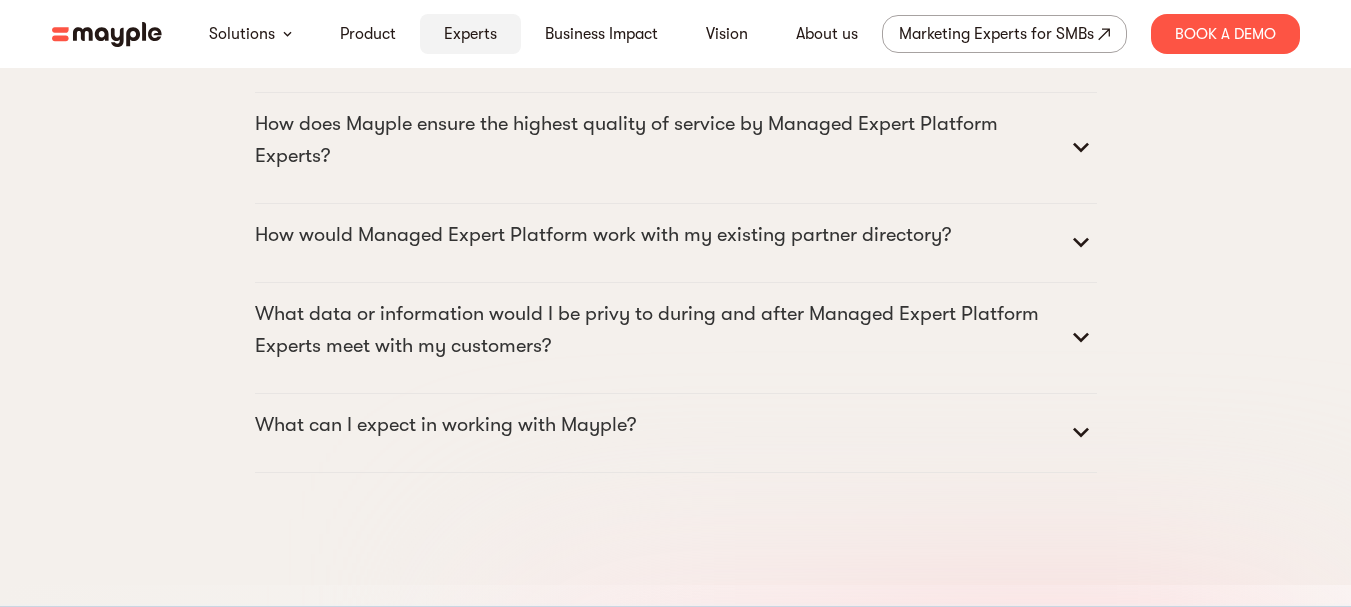 click on "Experts" at bounding box center (470, 34) 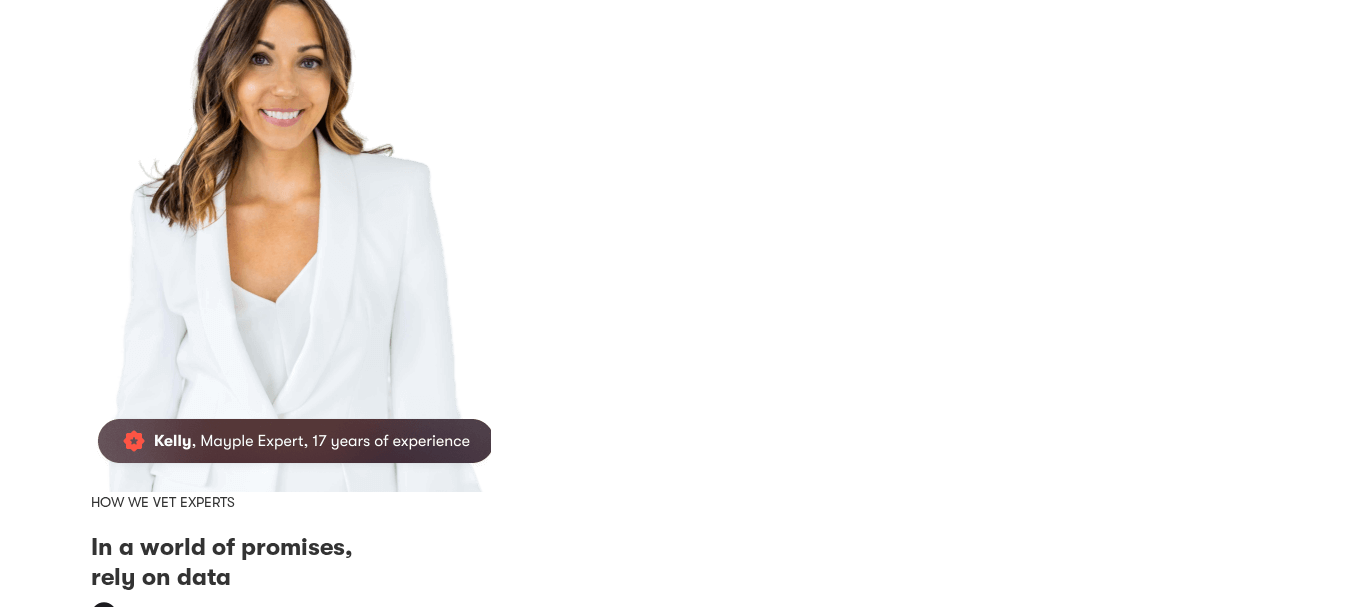 scroll, scrollTop: 400, scrollLeft: 0, axis: vertical 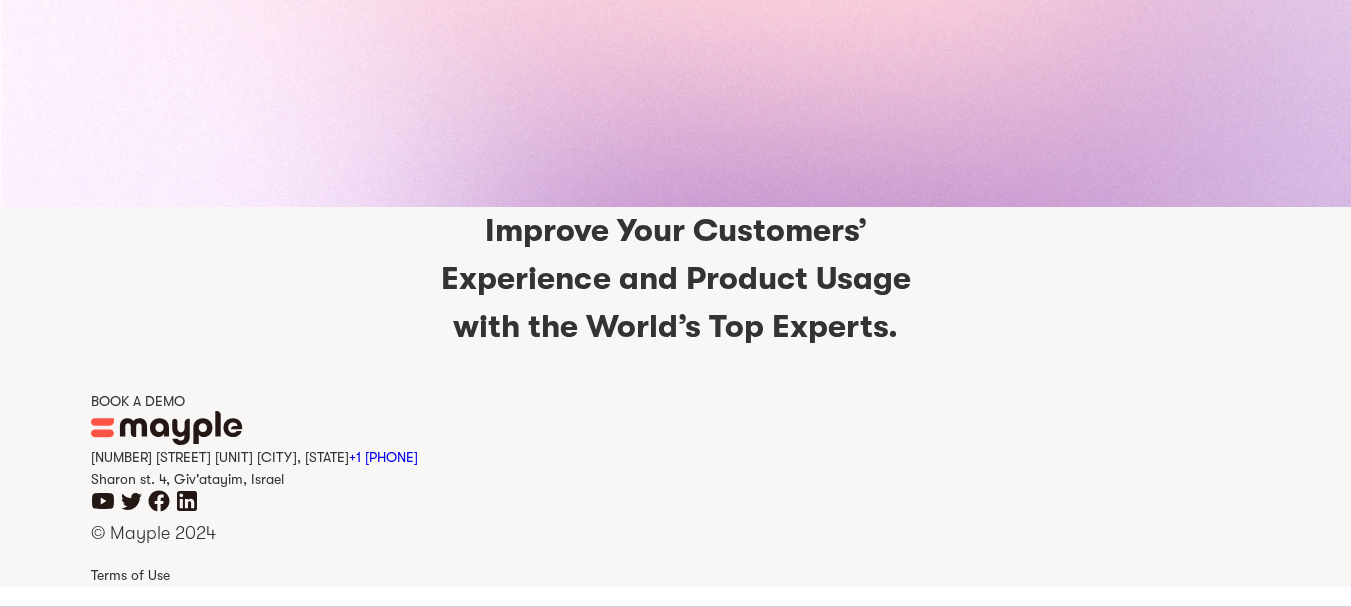 click on "Improve Your Customers’   Experience and Product Usage   with the World’s
Top Experts." at bounding box center (676, 279) 